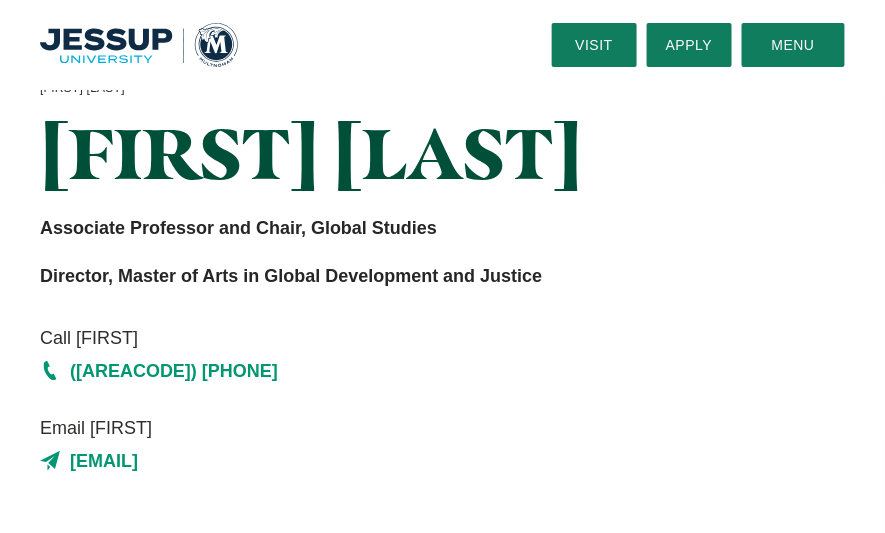 scroll, scrollTop: 0, scrollLeft: 0, axis: both 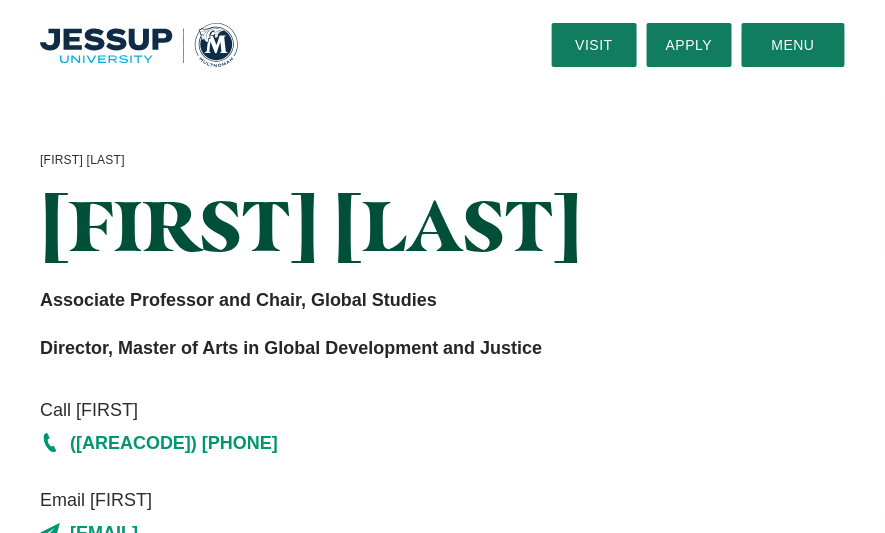 click at bounding box center (139, 45) 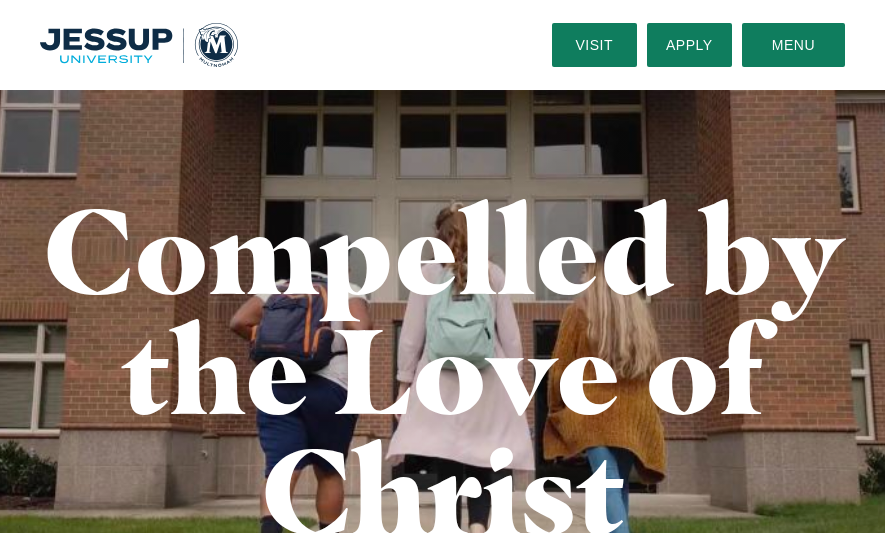 scroll, scrollTop: 0, scrollLeft: 0, axis: both 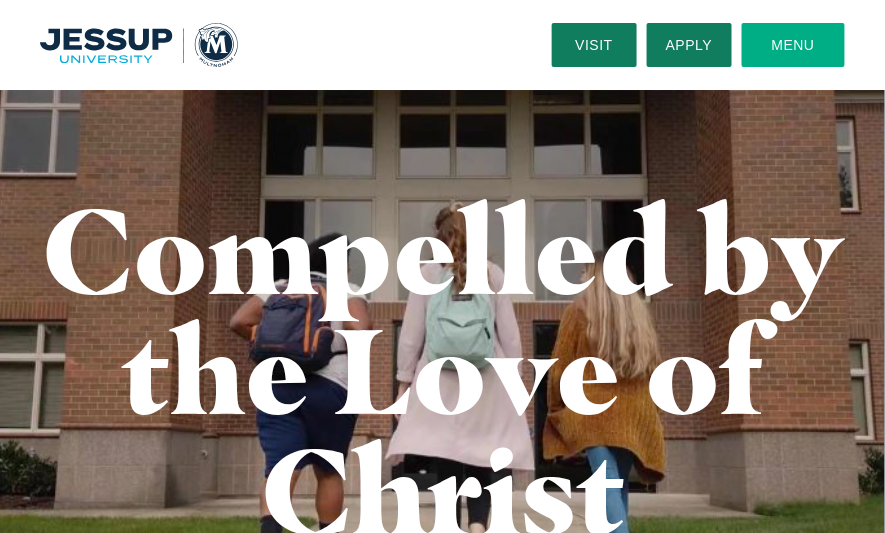 click on "Menu" at bounding box center [793, 45] 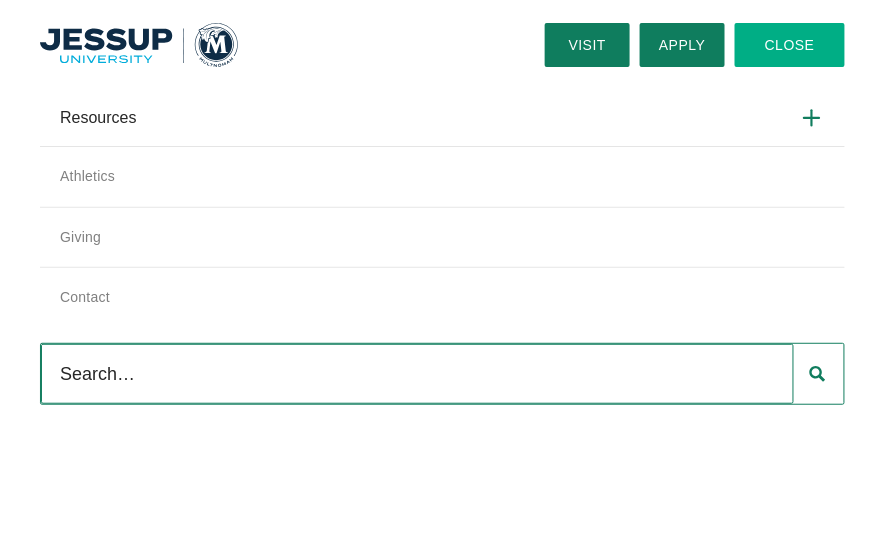 click at bounding box center (417, 374) 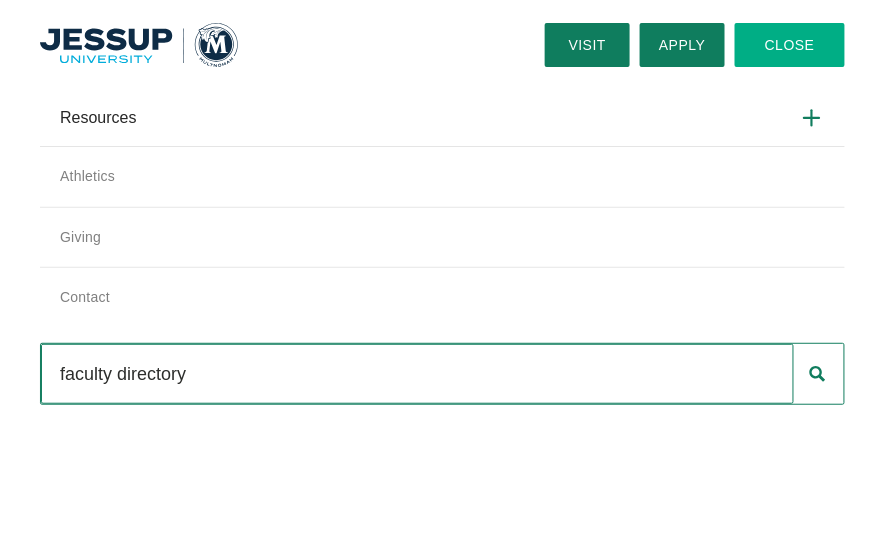 type on "faculty directory" 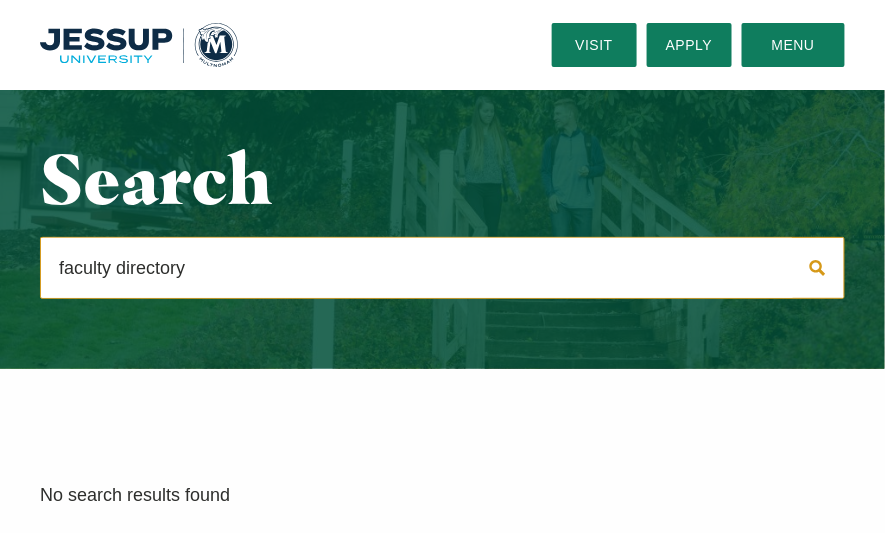 scroll, scrollTop: 0, scrollLeft: 0, axis: both 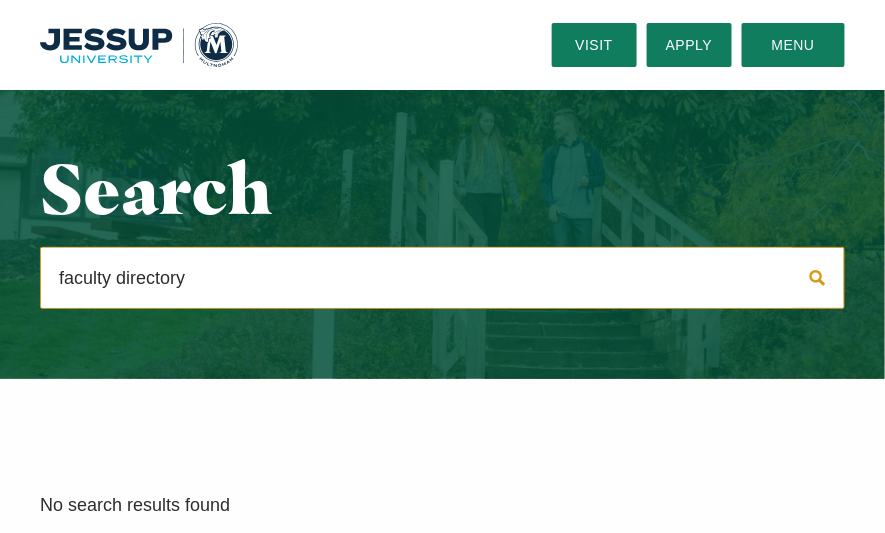 click on "faculty directory" at bounding box center (417, 278) 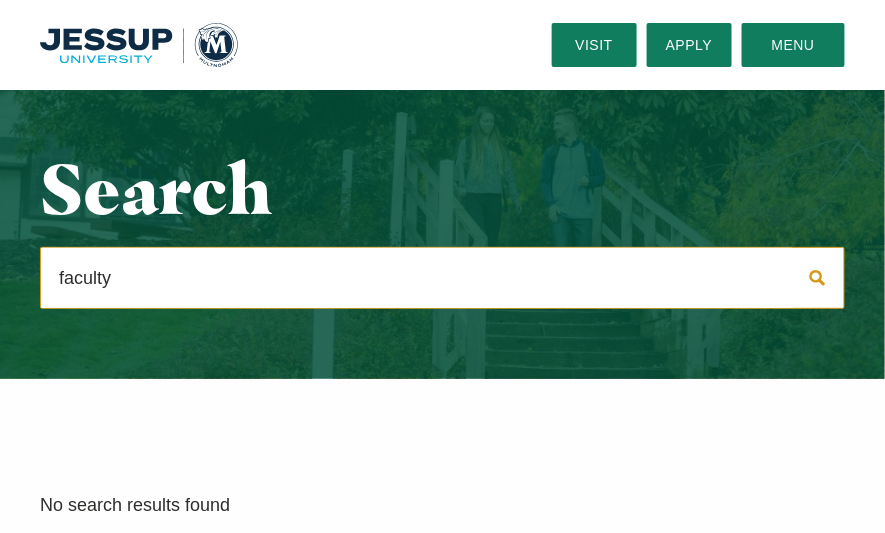 type on "faculty" 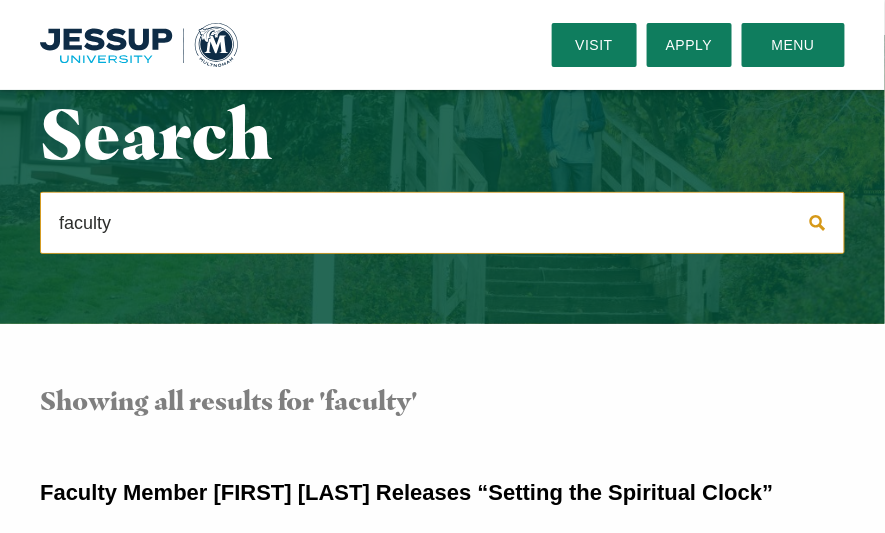 scroll, scrollTop: 0, scrollLeft: 0, axis: both 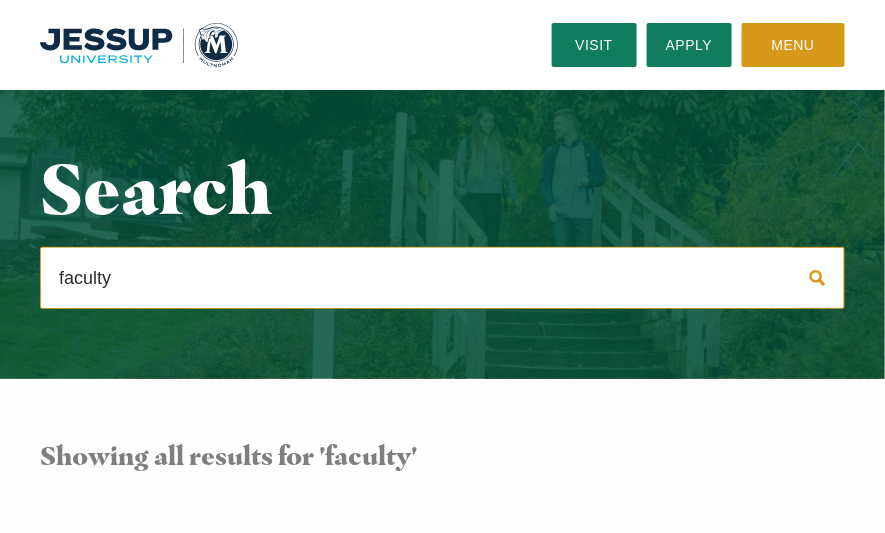 click on "Menu" at bounding box center (793, 45) 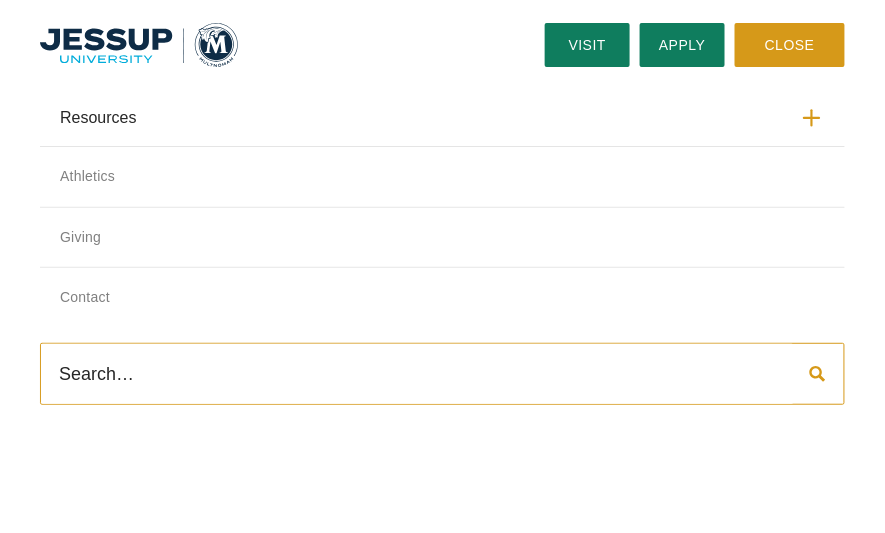 click on "Resources" at bounding box center (442, 118) 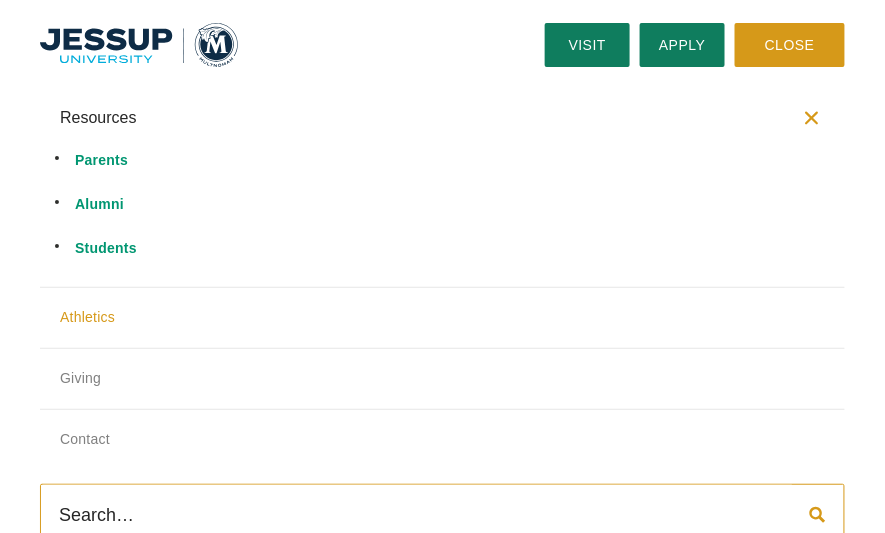 scroll, scrollTop: 31, scrollLeft: 0, axis: vertical 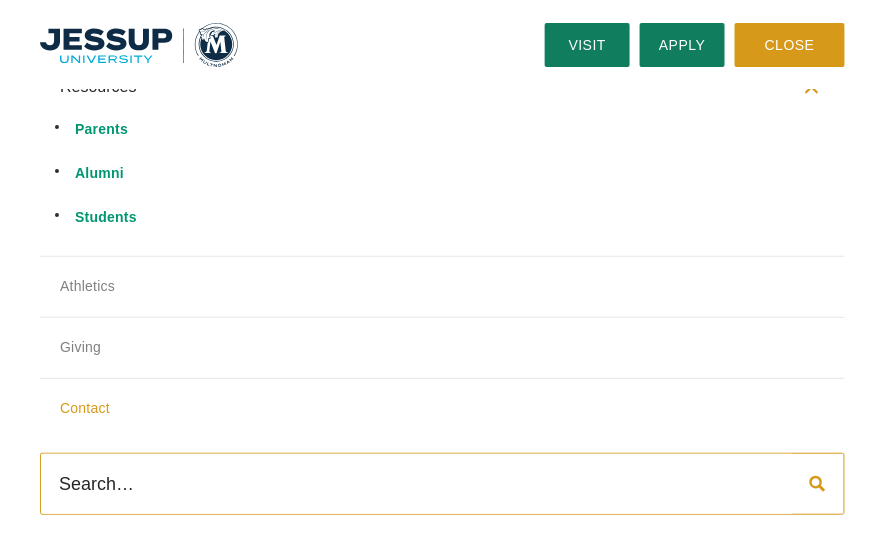click on "Contact" at bounding box center (442, 408) 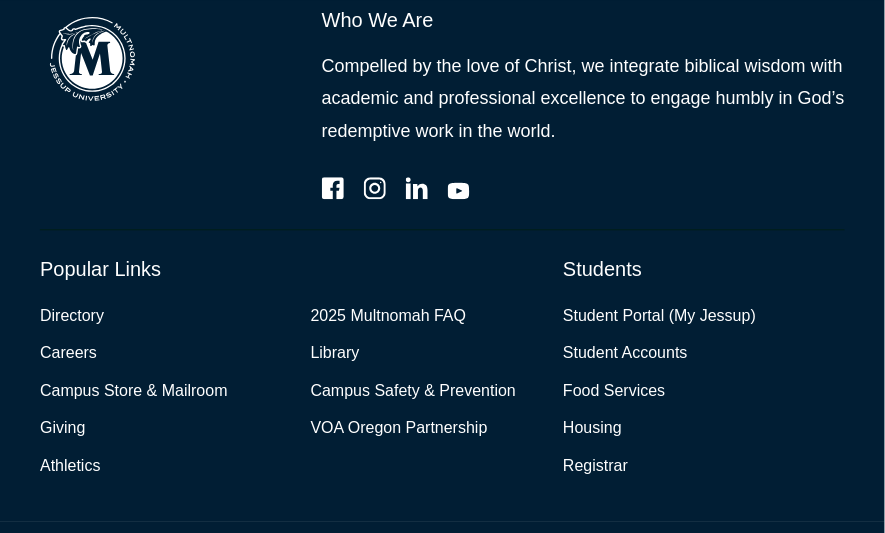 scroll, scrollTop: 5258, scrollLeft: 0, axis: vertical 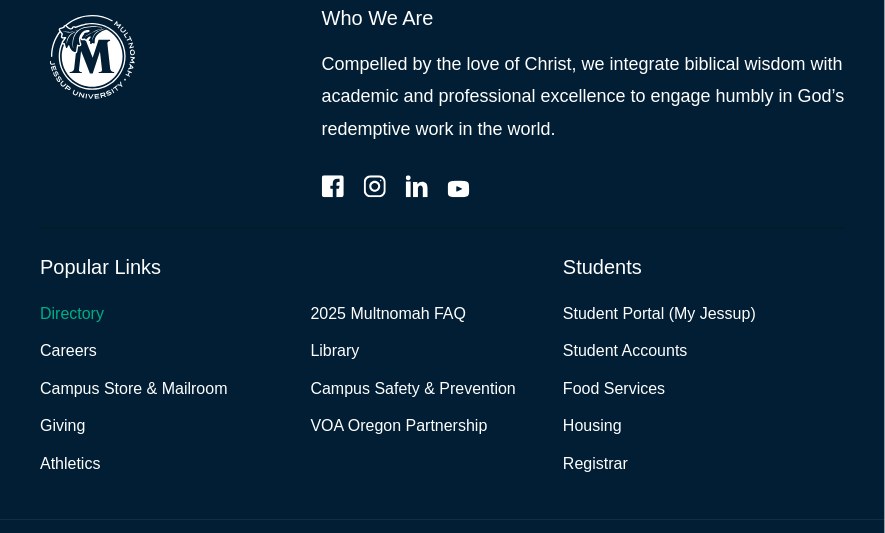 click on "Directory" at bounding box center [72, 314] 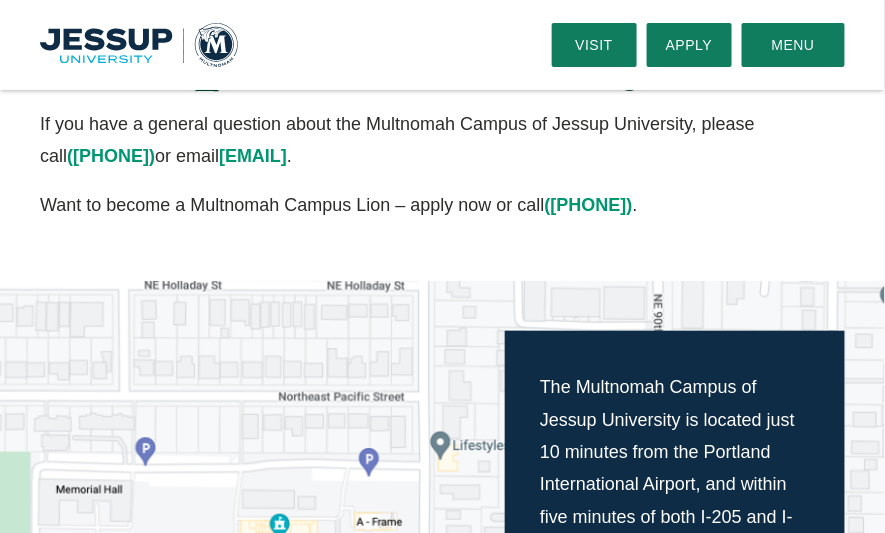 scroll, scrollTop: 0, scrollLeft: 0, axis: both 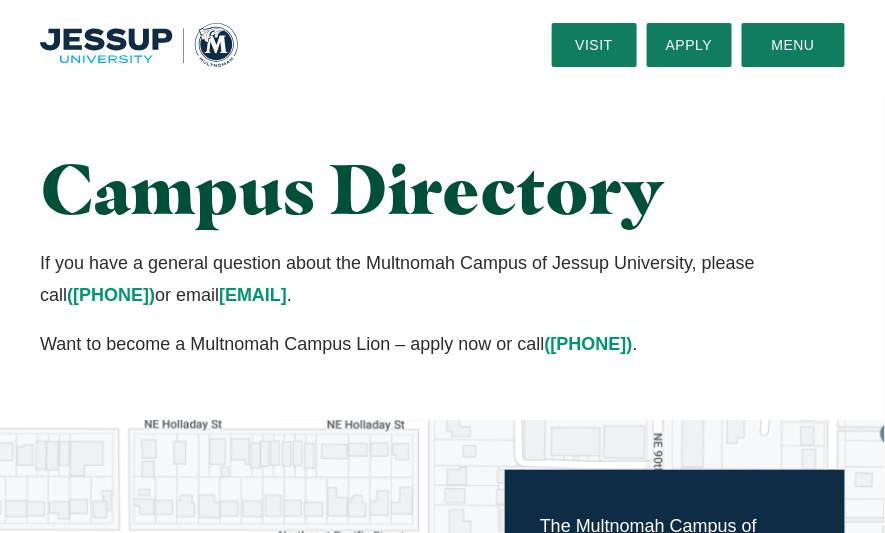 click at bounding box center [139, 45] 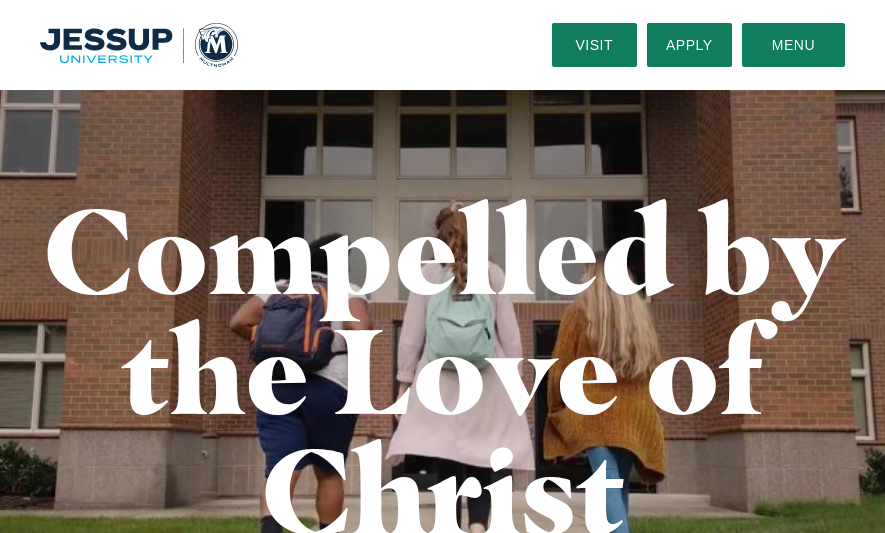 scroll, scrollTop: 0, scrollLeft: 0, axis: both 